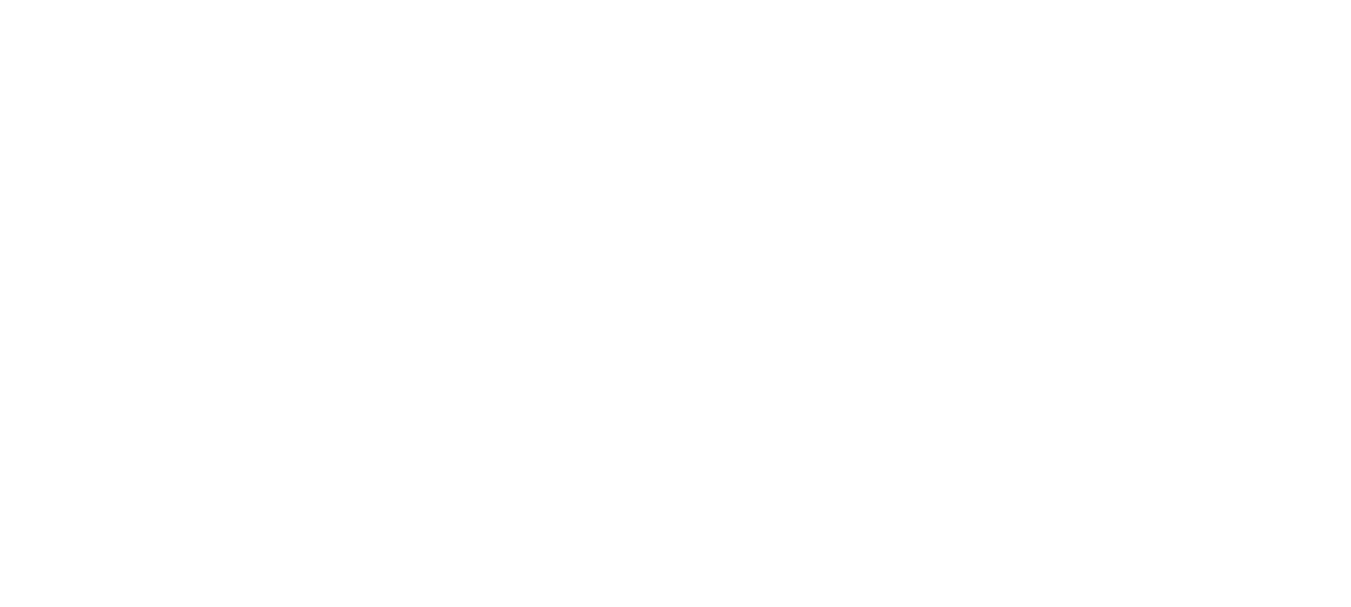 scroll, scrollTop: 0, scrollLeft: 0, axis: both 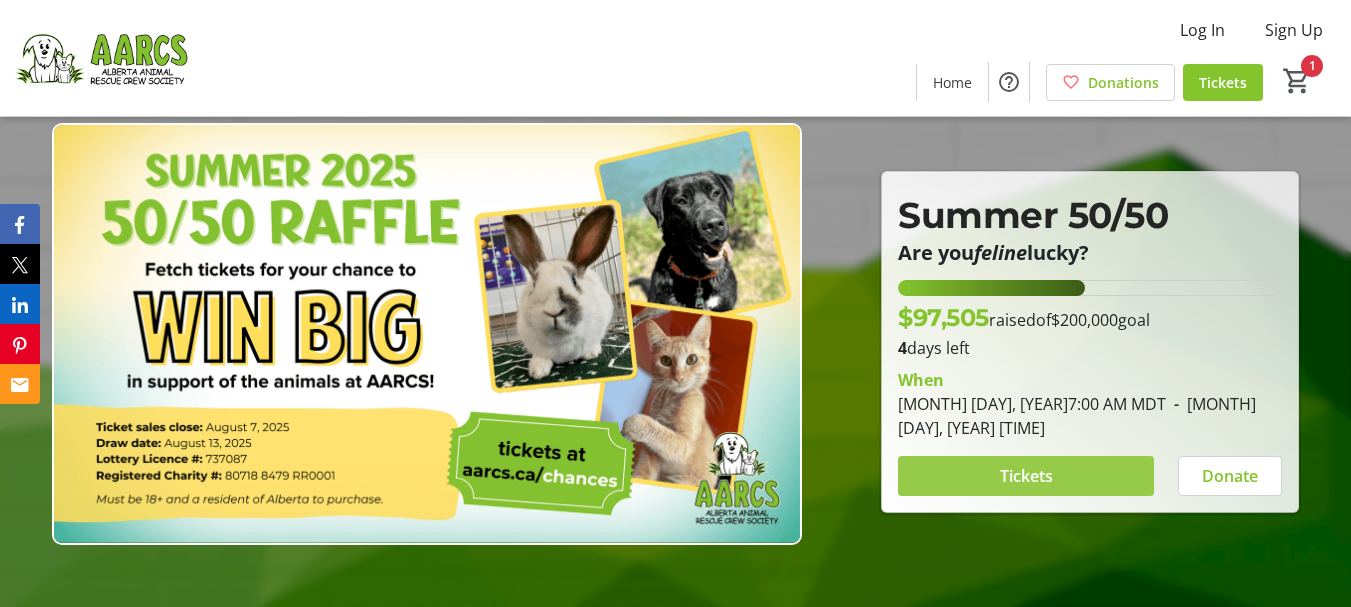 click on "Tickets" at bounding box center [1026, 476] 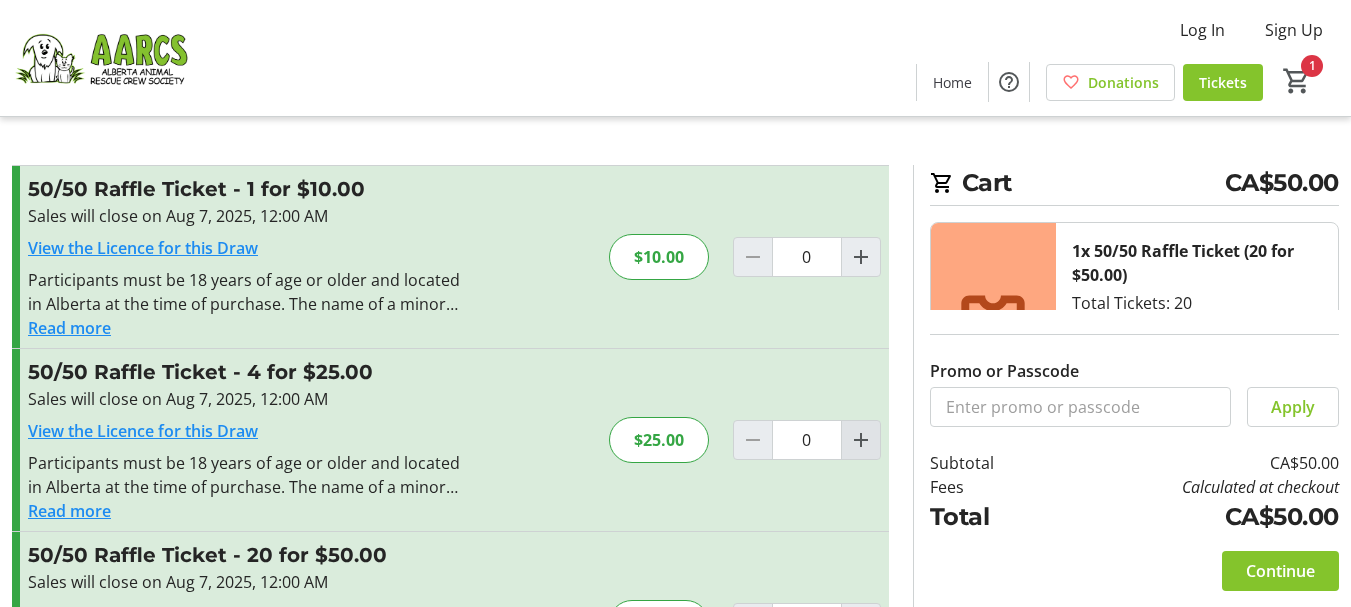 click 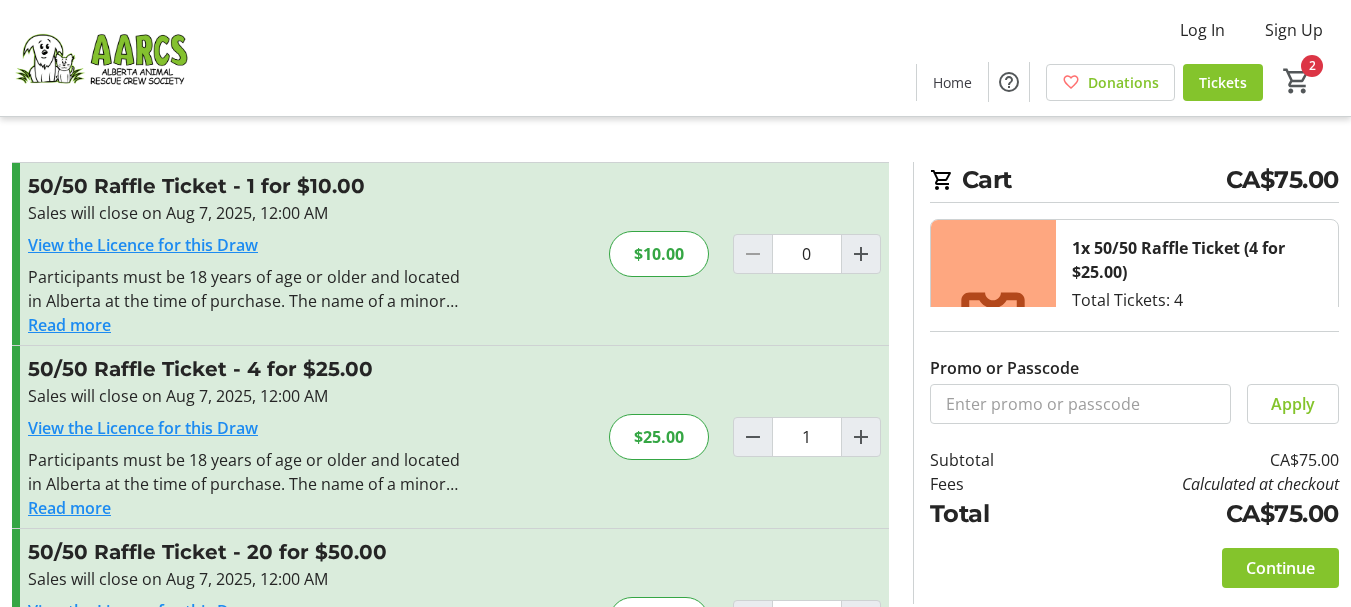 scroll, scrollTop: 0, scrollLeft: 0, axis: both 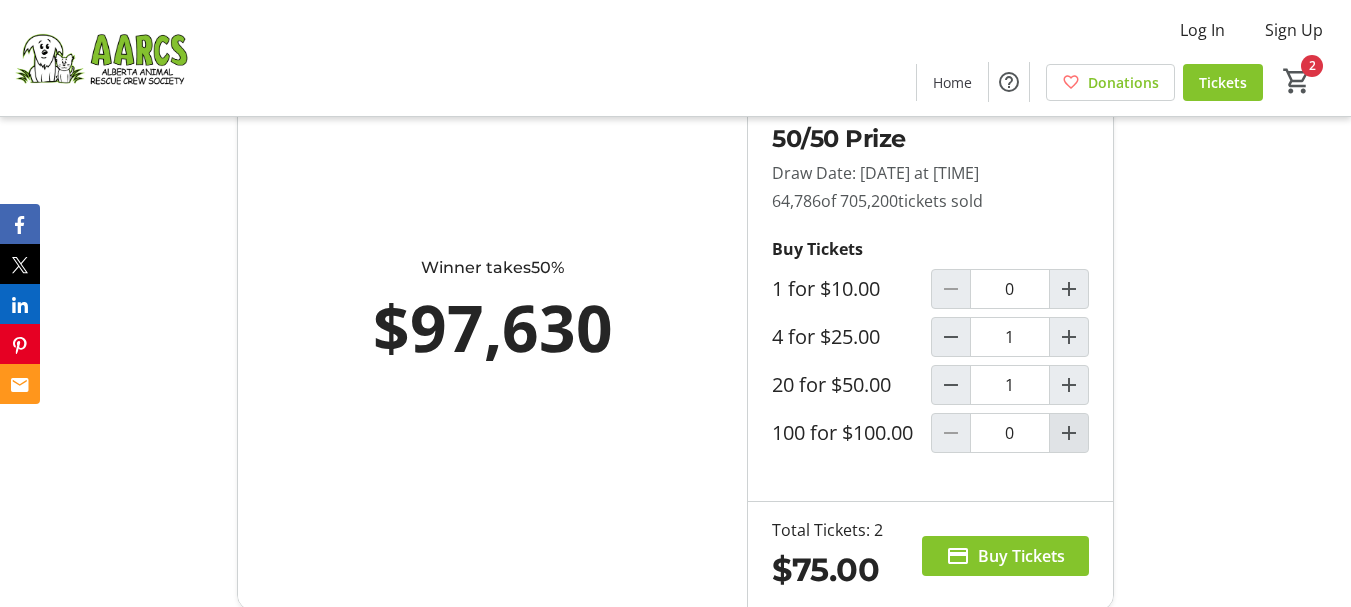 click at bounding box center [1069, 433] 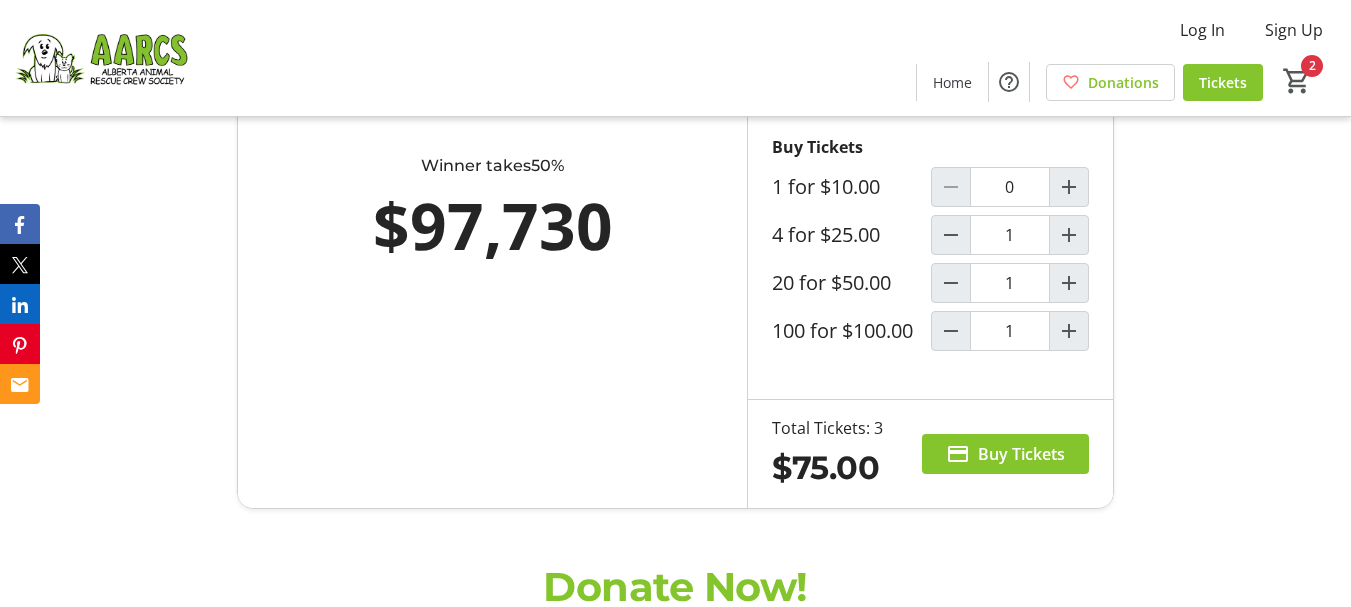 scroll, scrollTop: 1400, scrollLeft: 0, axis: vertical 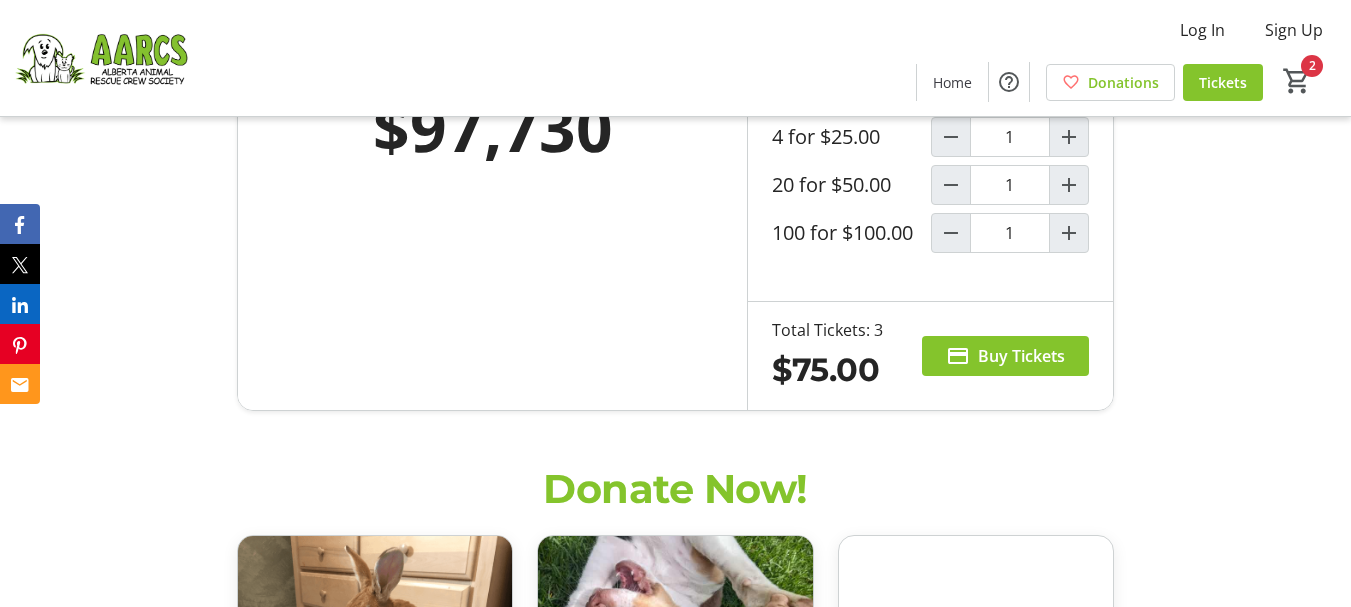 type on "1" 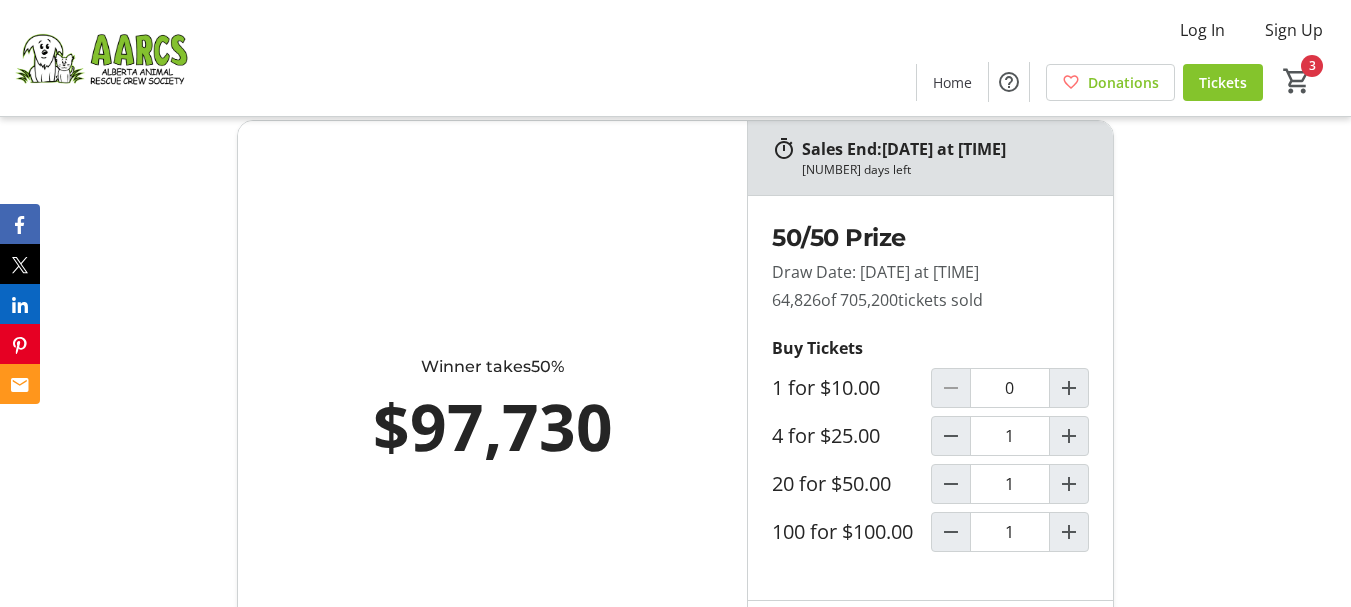 scroll, scrollTop: 1400, scrollLeft: 0, axis: vertical 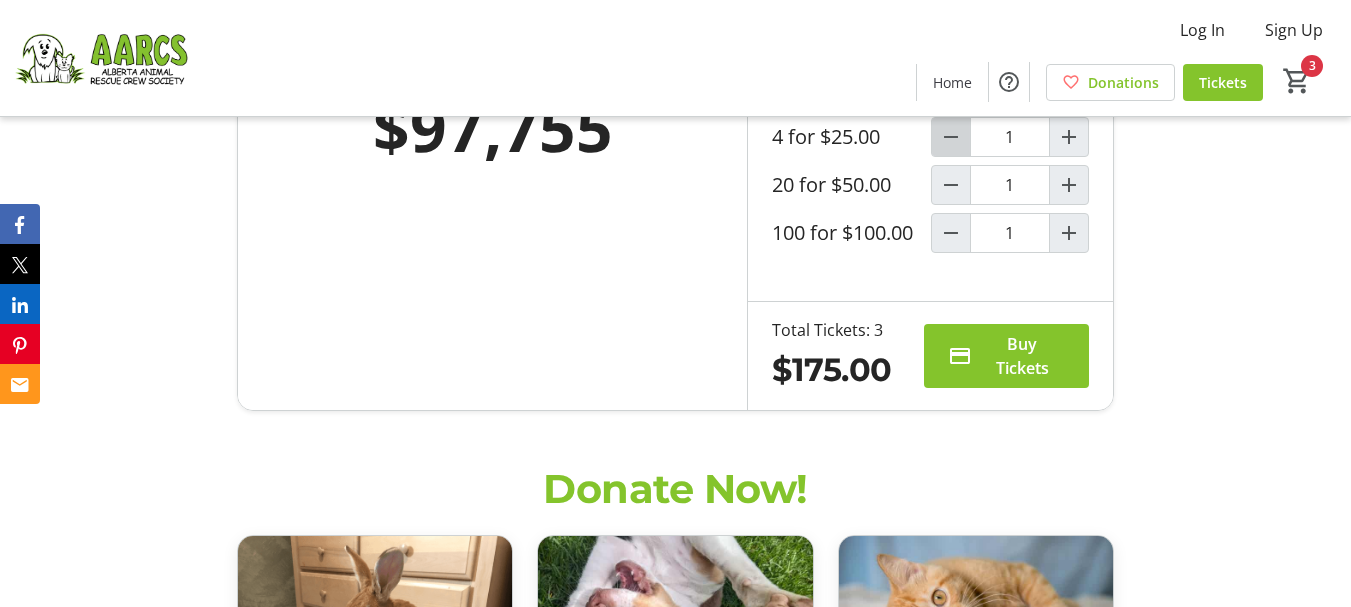 click at bounding box center [951, 137] 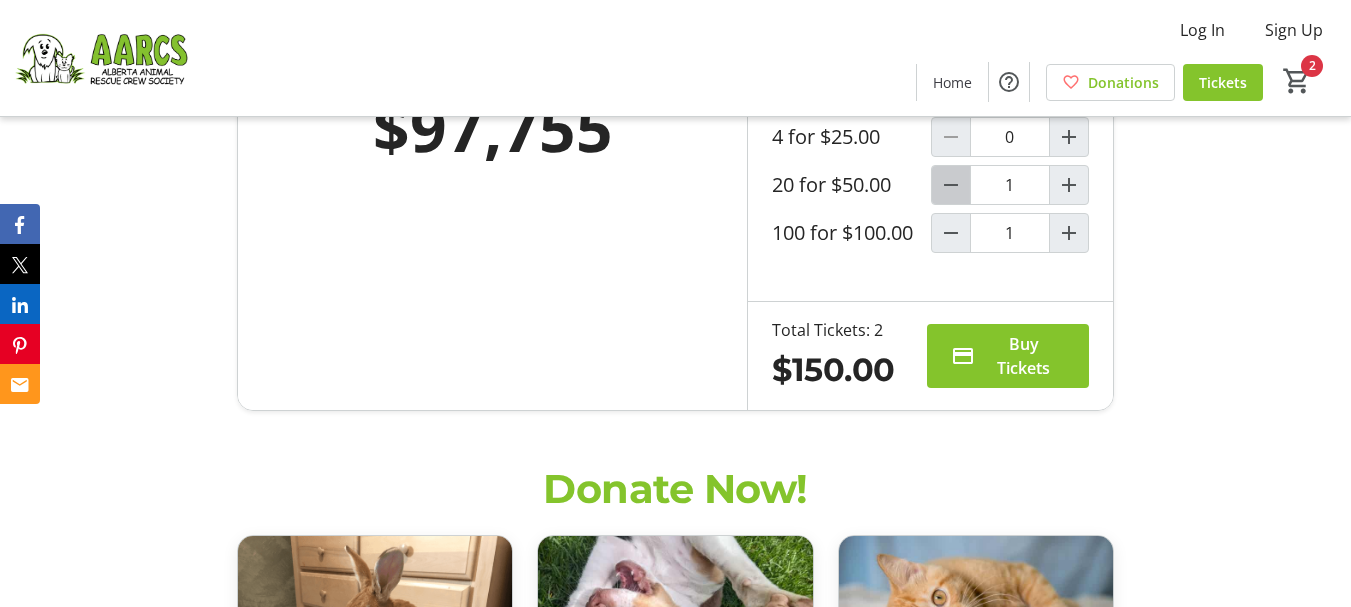 click at bounding box center (951, 185) 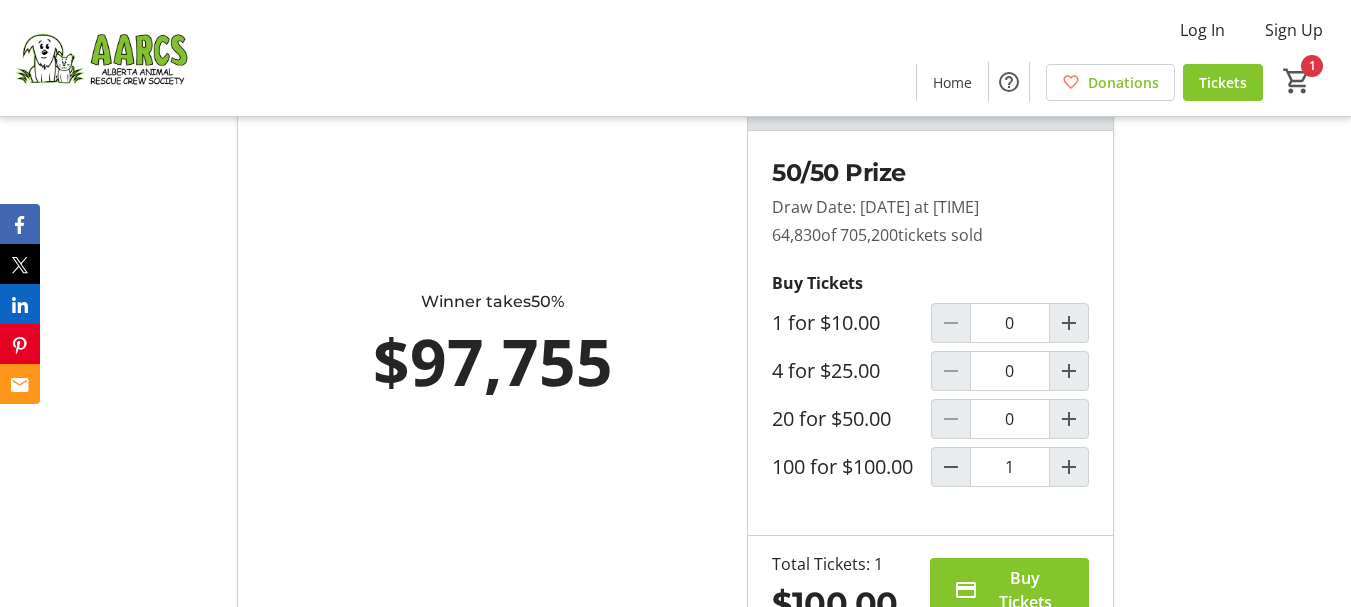 scroll, scrollTop: 1300, scrollLeft: 0, axis: vertical 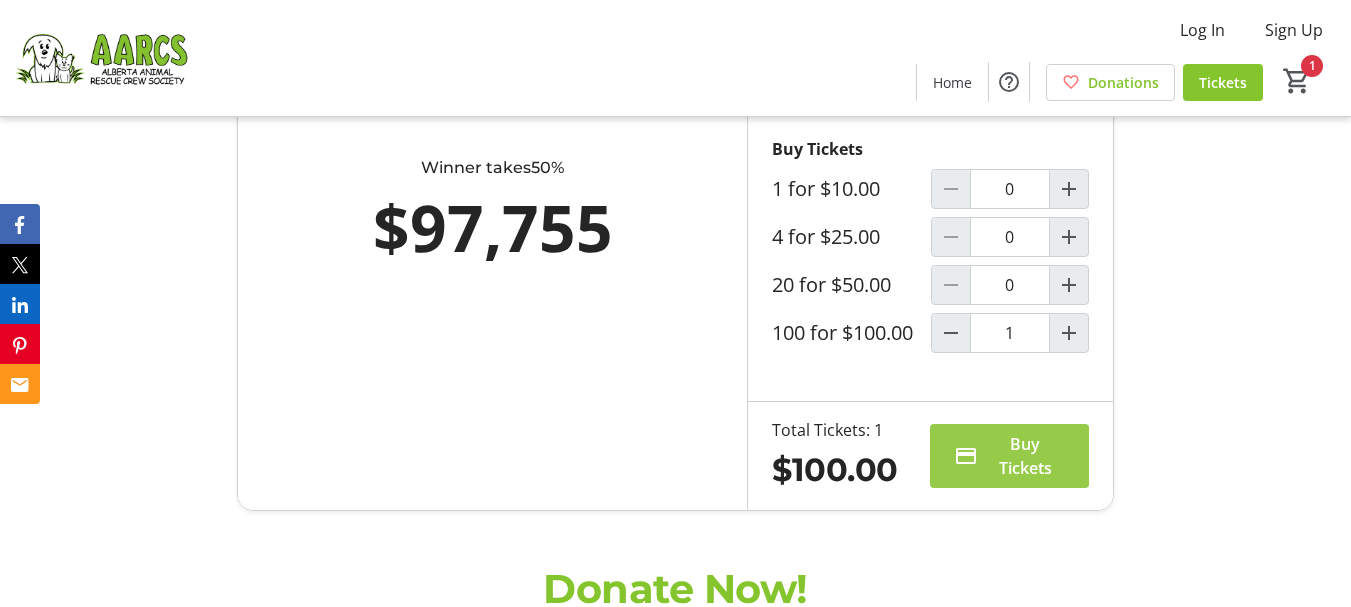 click on "Buy Tickets" at bounding box center (1025, 456) 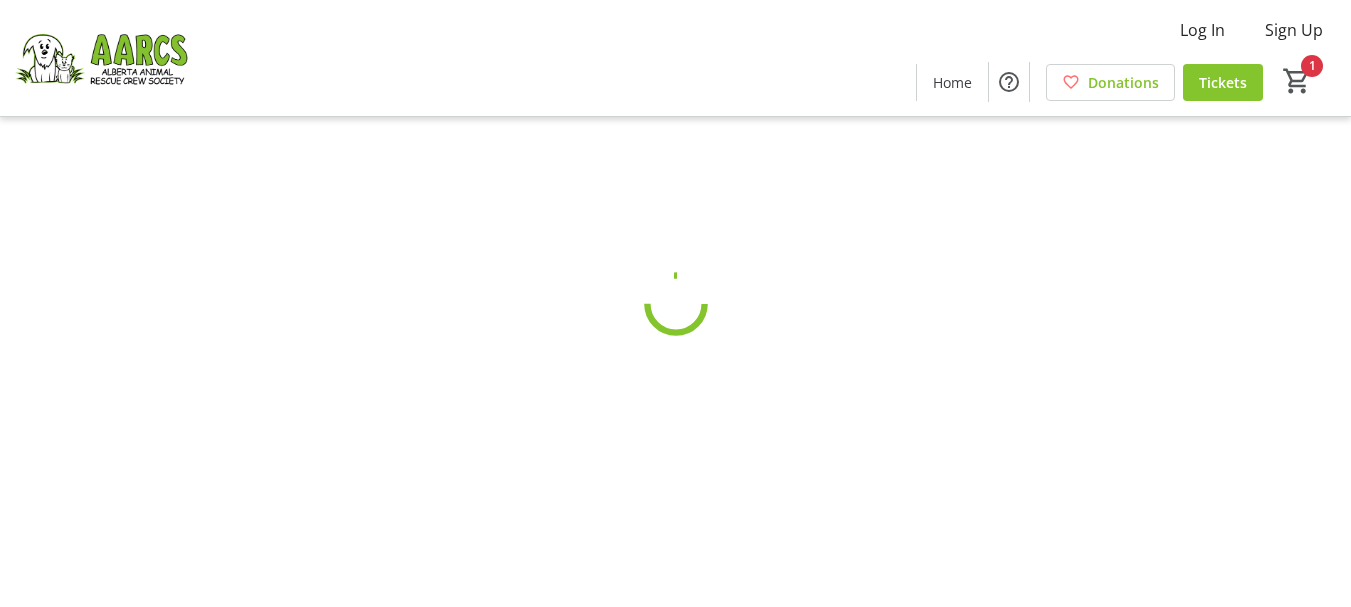 scroll, scrollTop: 0, scrollLeft: 0, axis: both 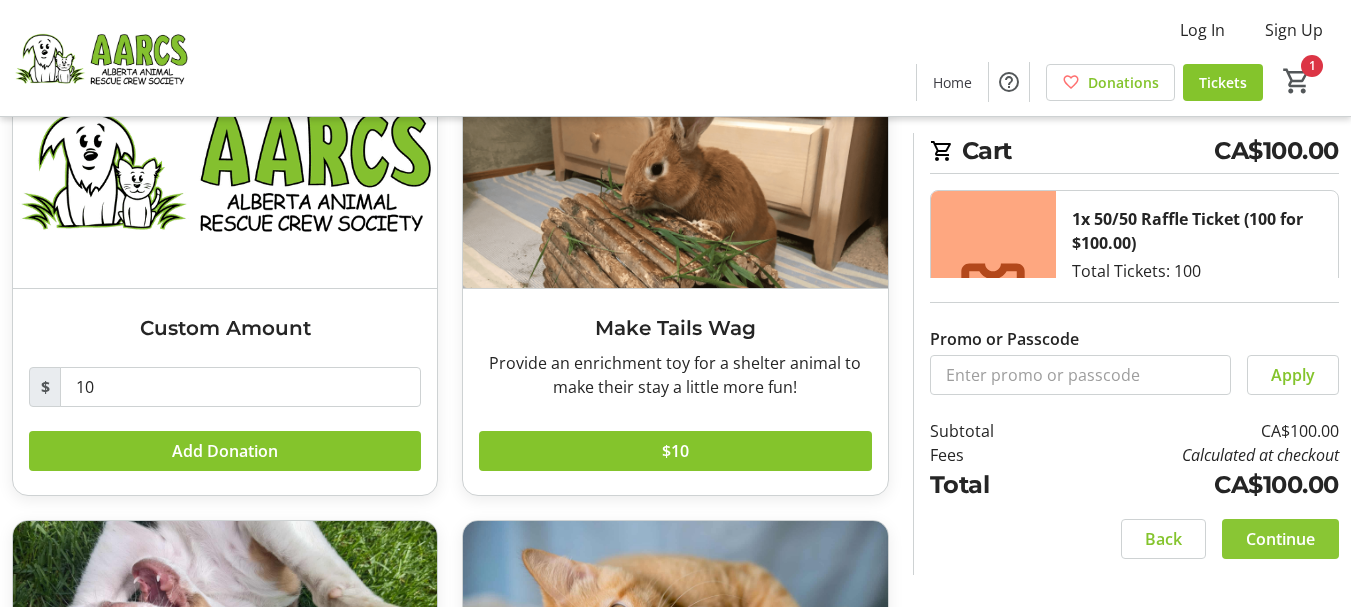 click on "Continue" 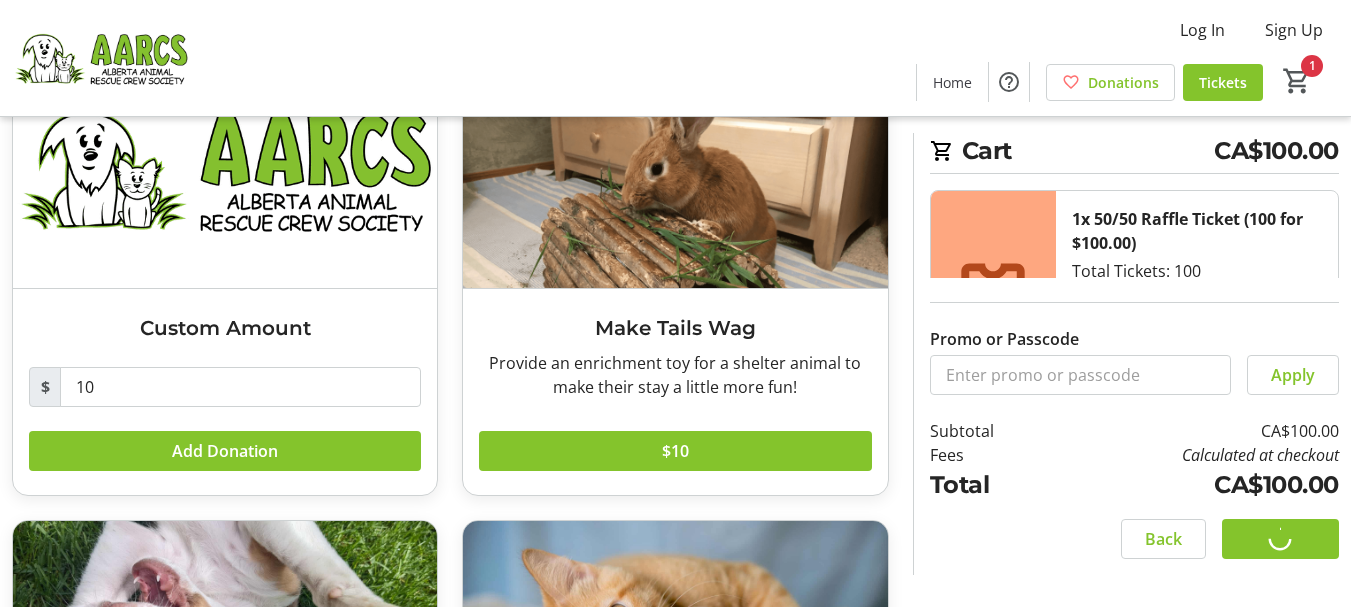 scroll, scrollTop: 0, scrollLeft: 0, axis: both 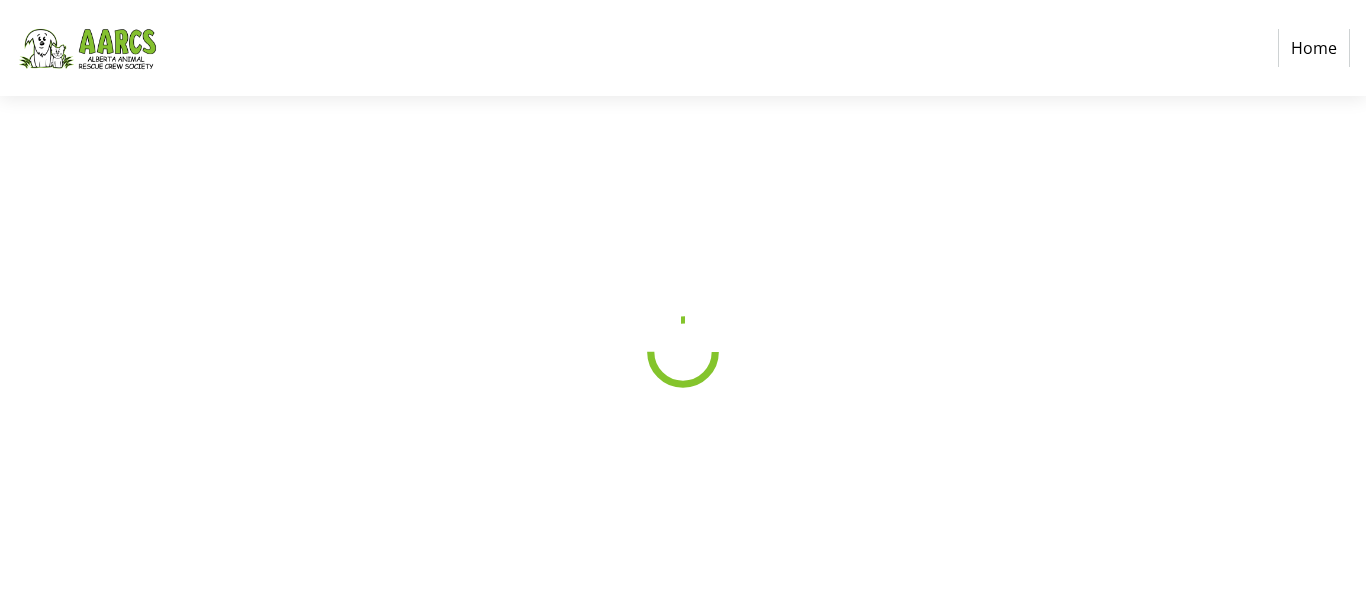 select on "CA" 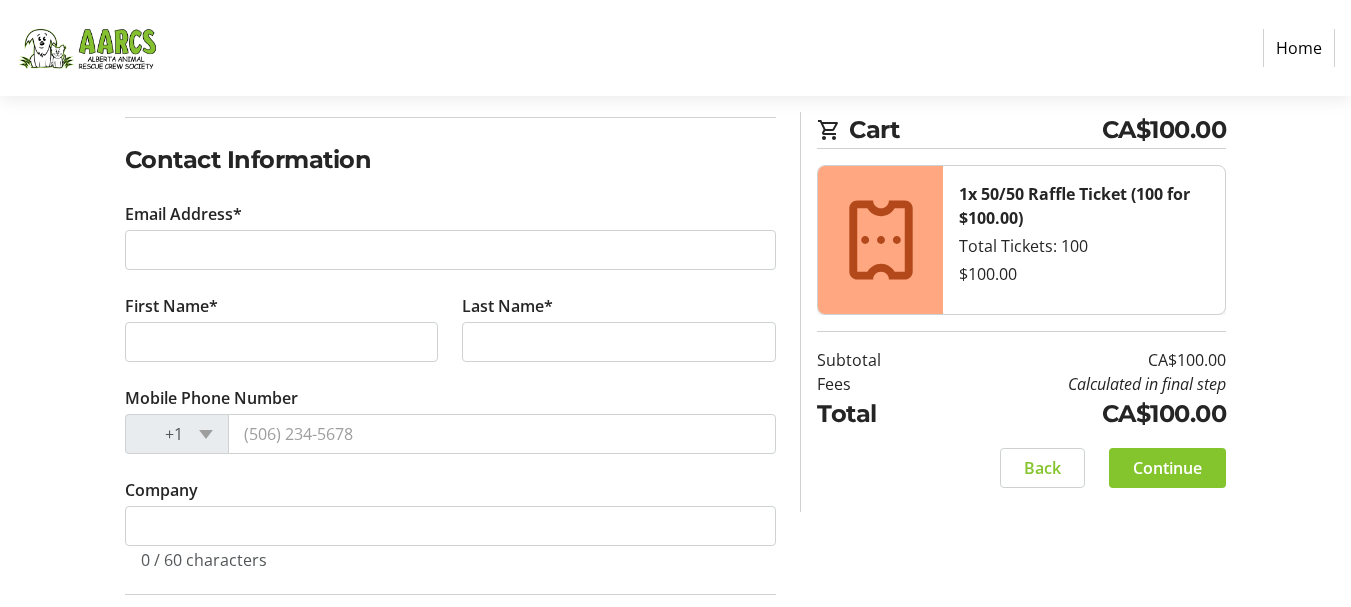 scroll, scrollTop: 300, scrollLeft: 0, axis: vertical 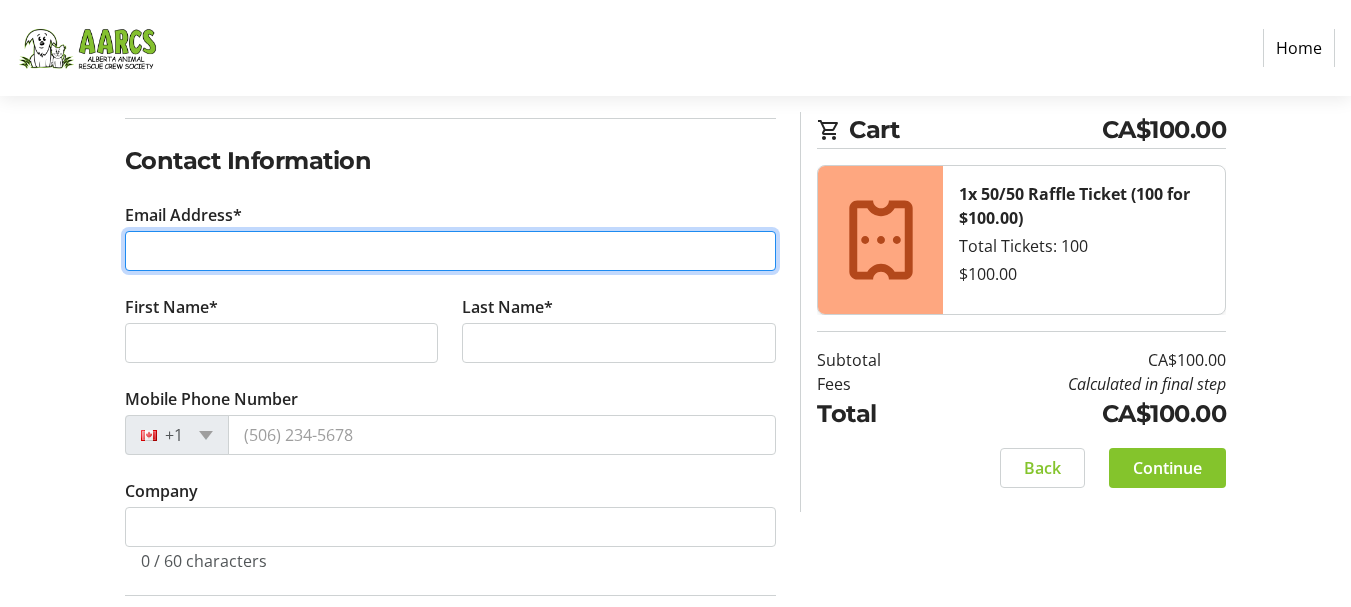click on "Email Address*" at bounding box center (451, 251) 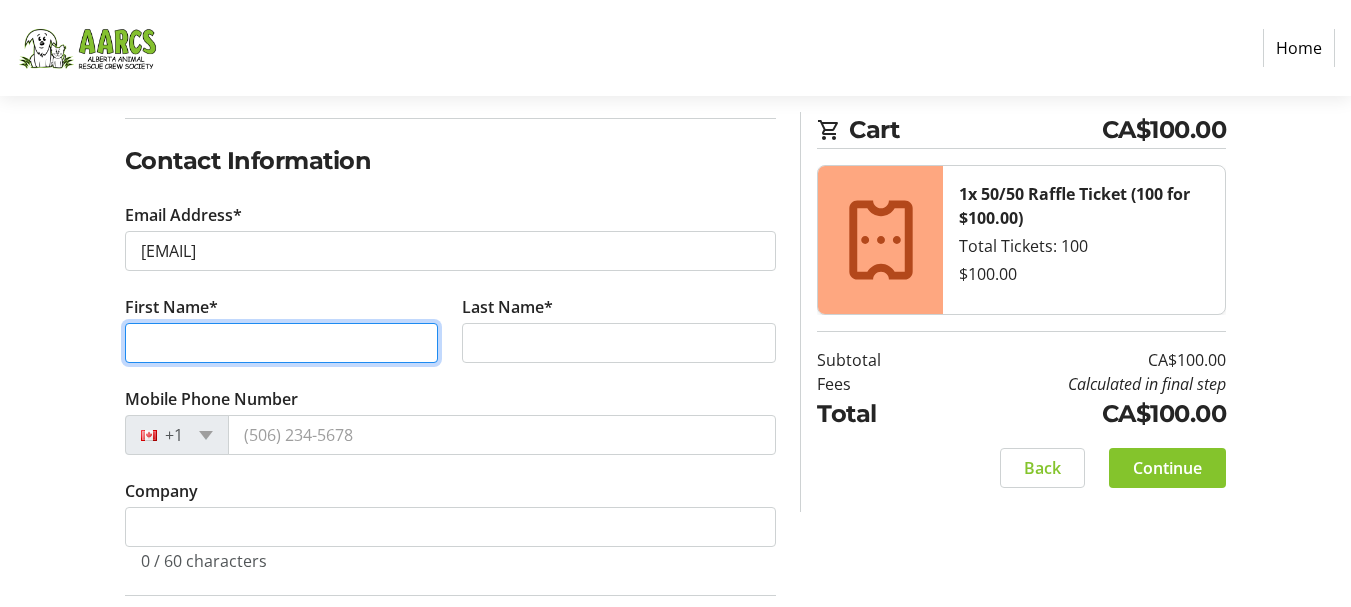 type on "[FIRST]" 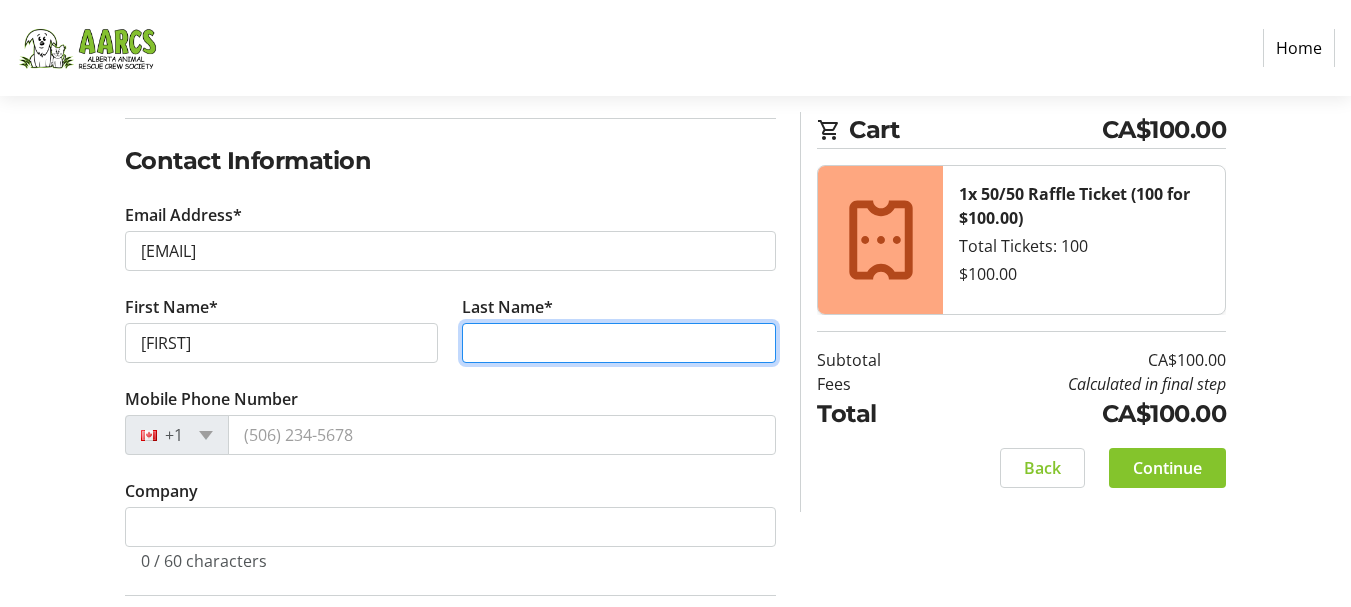 type on "[LAST]" 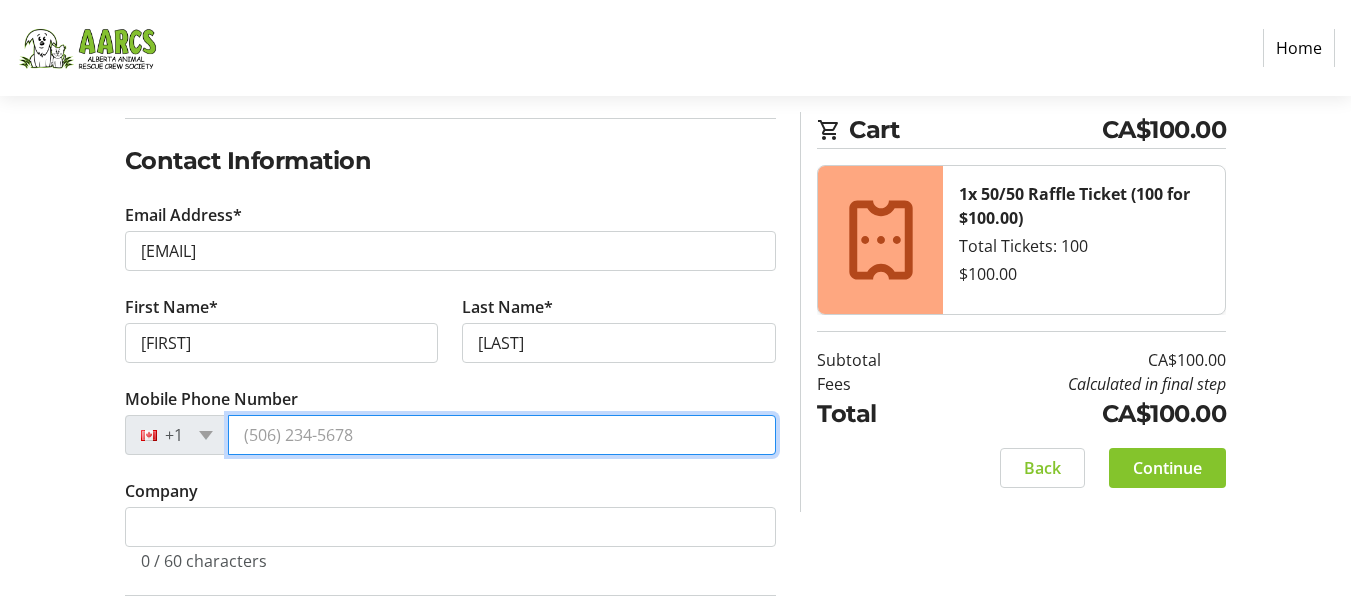 type on "([PHONE])" 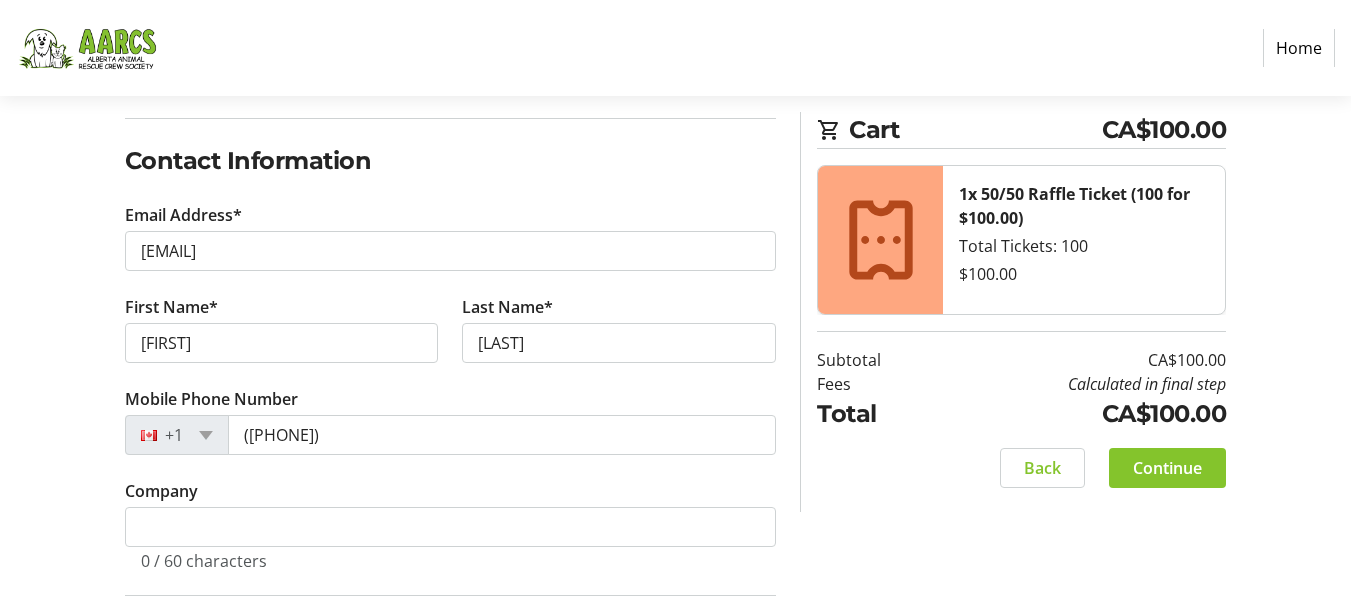 type on "[NUMBER] [STREET]" 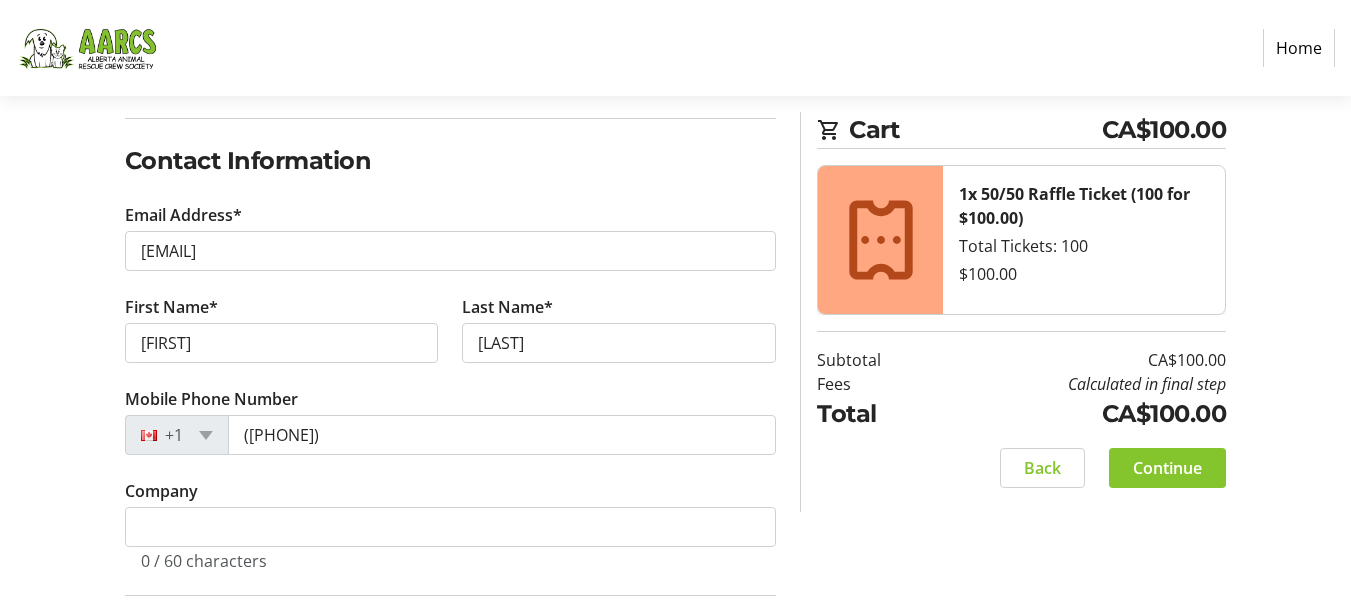 type on "[CITY]" 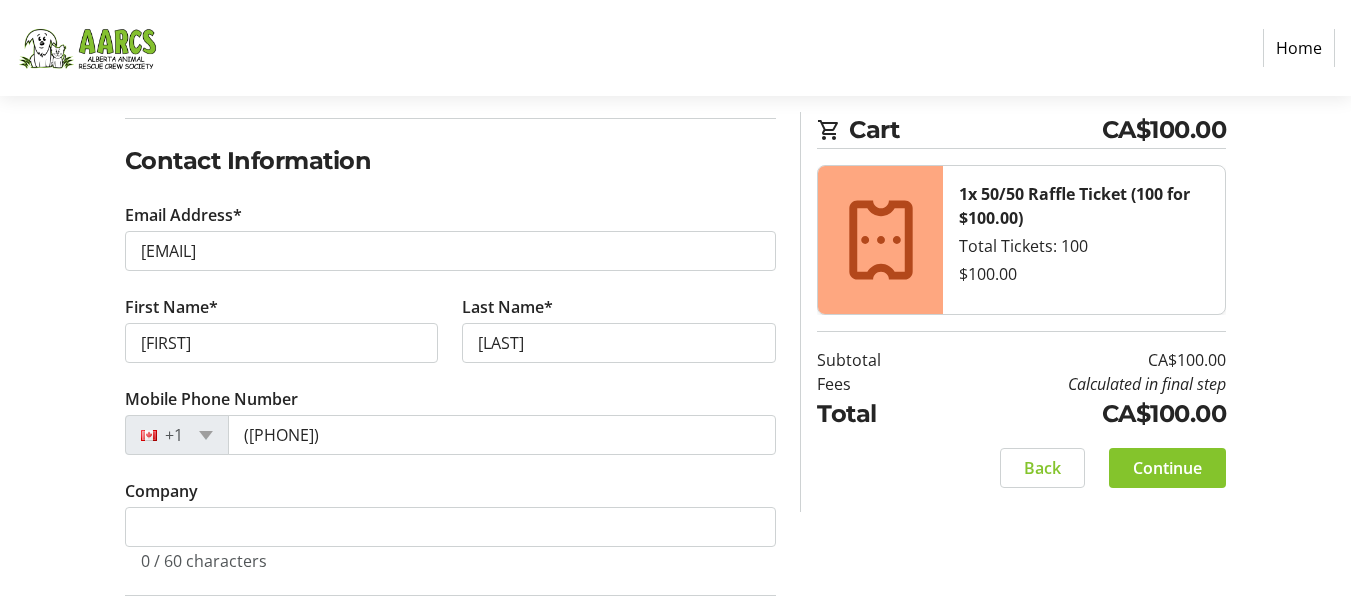type on "[POSTAL CODE]" 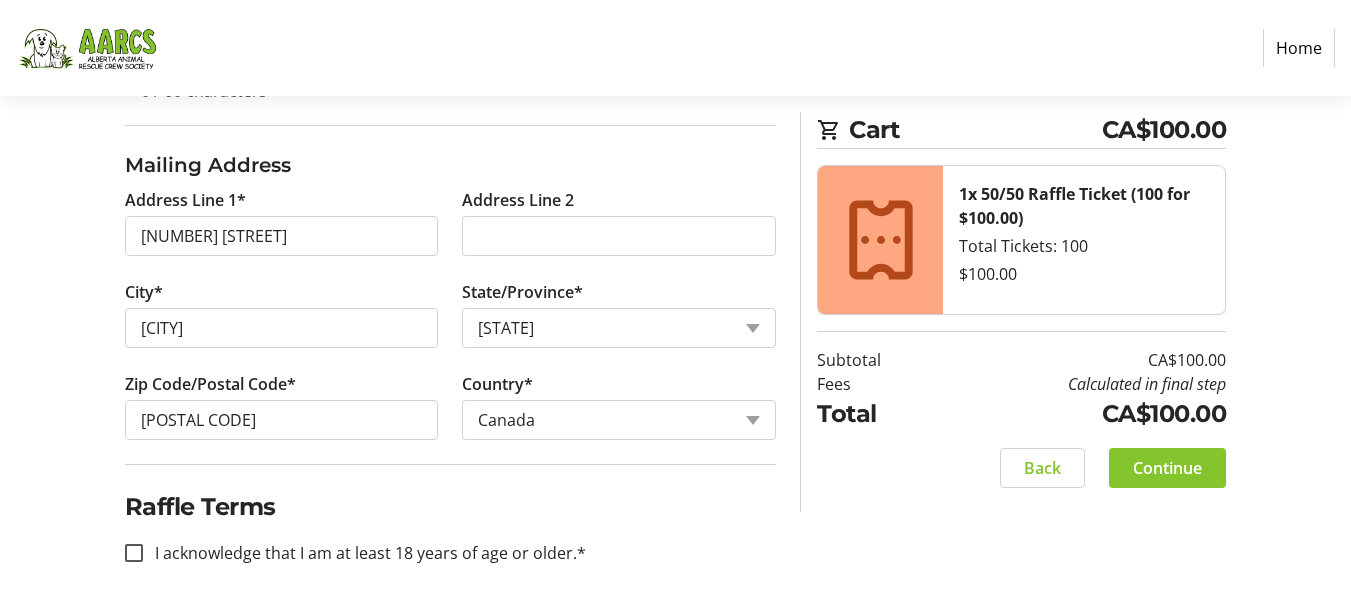 scroll, scrollTop: 776, scrollLeft: 0, axis: vertical 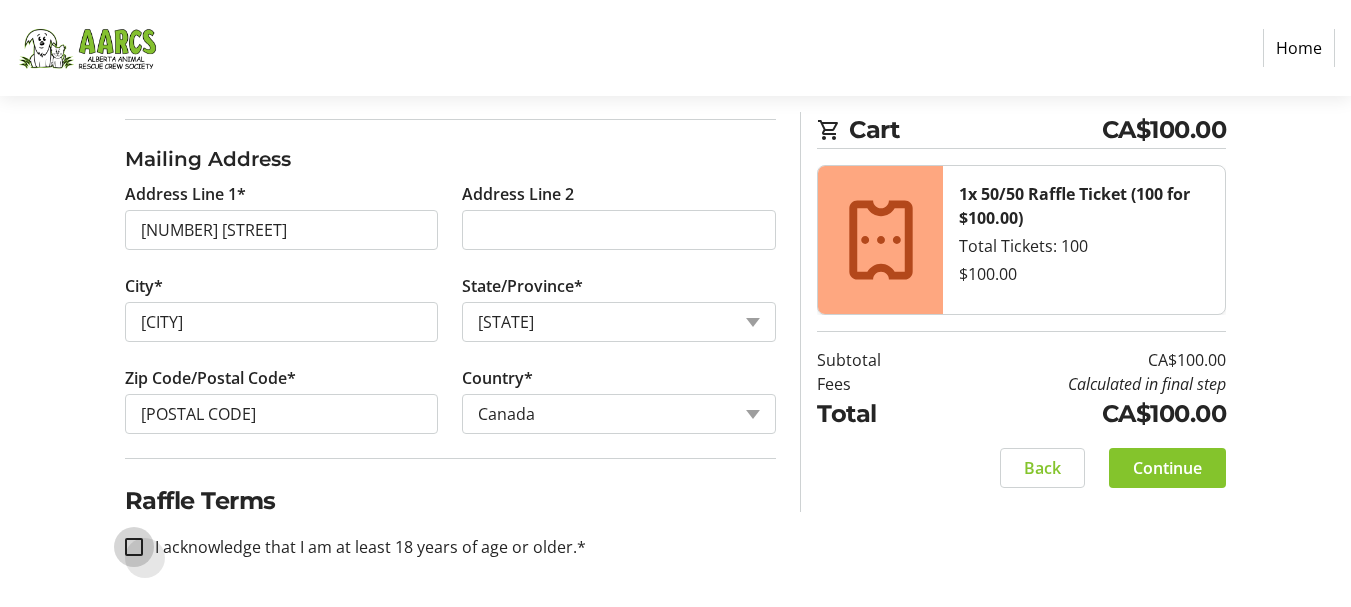 click on "I acknowledge that I am at least 18 years of age or older.*" at bounding box center [134, 547] 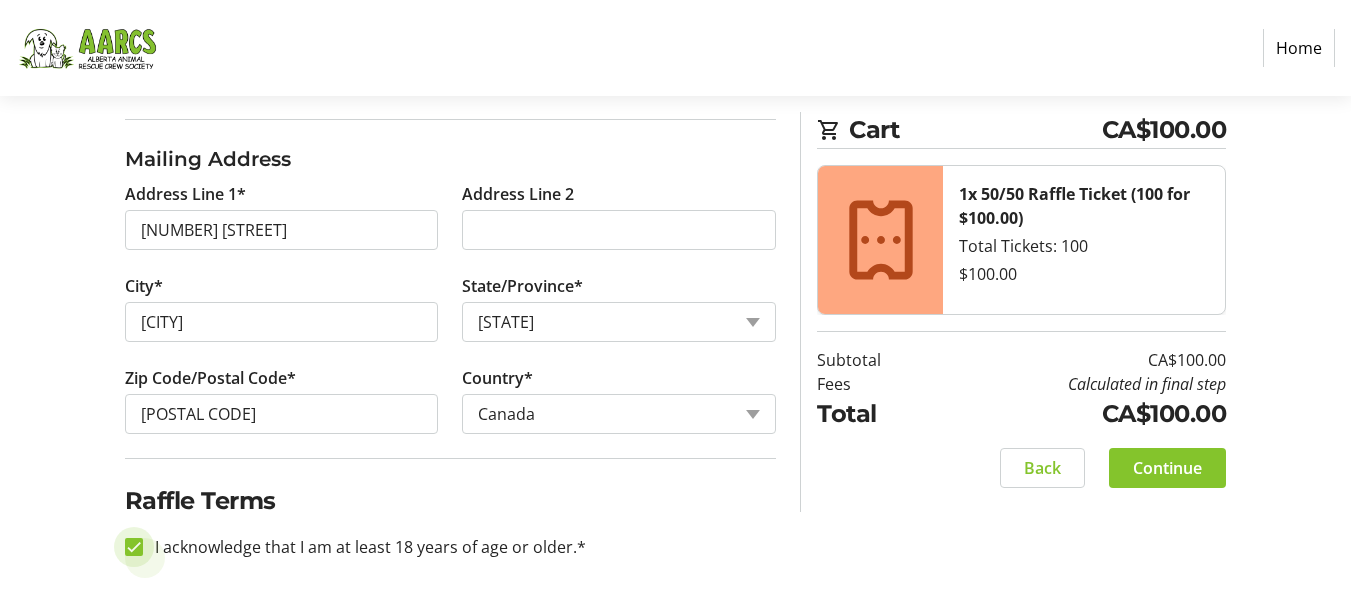 checkbox on "true" 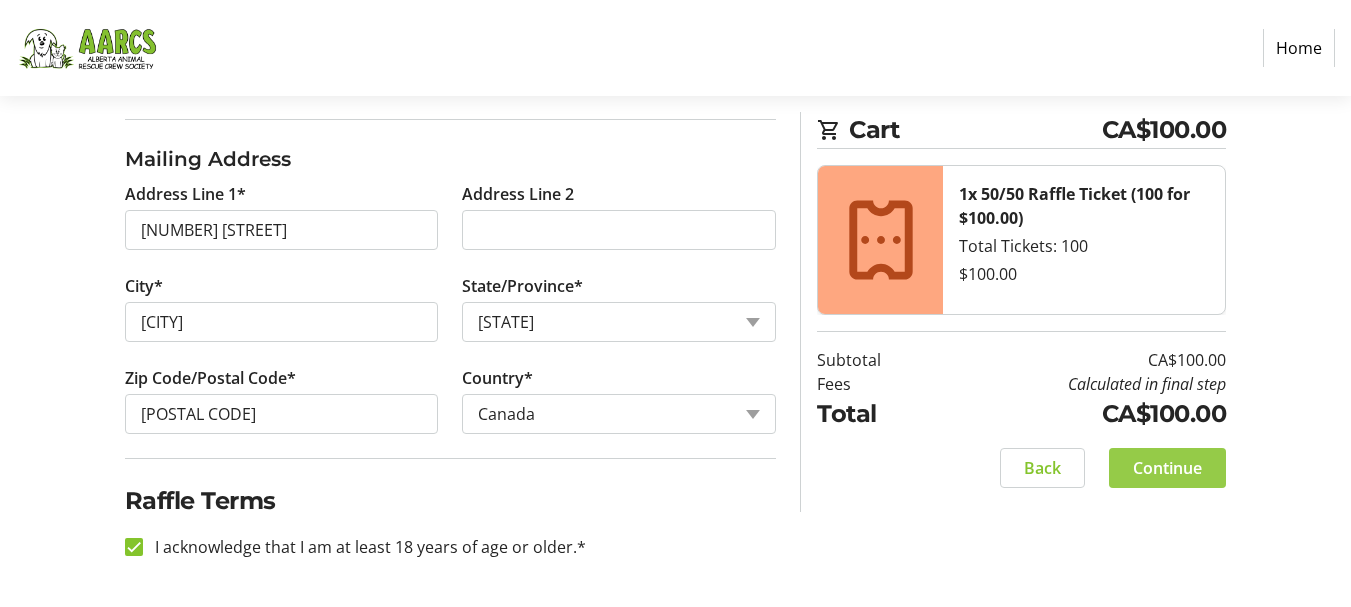 click on "Continue" 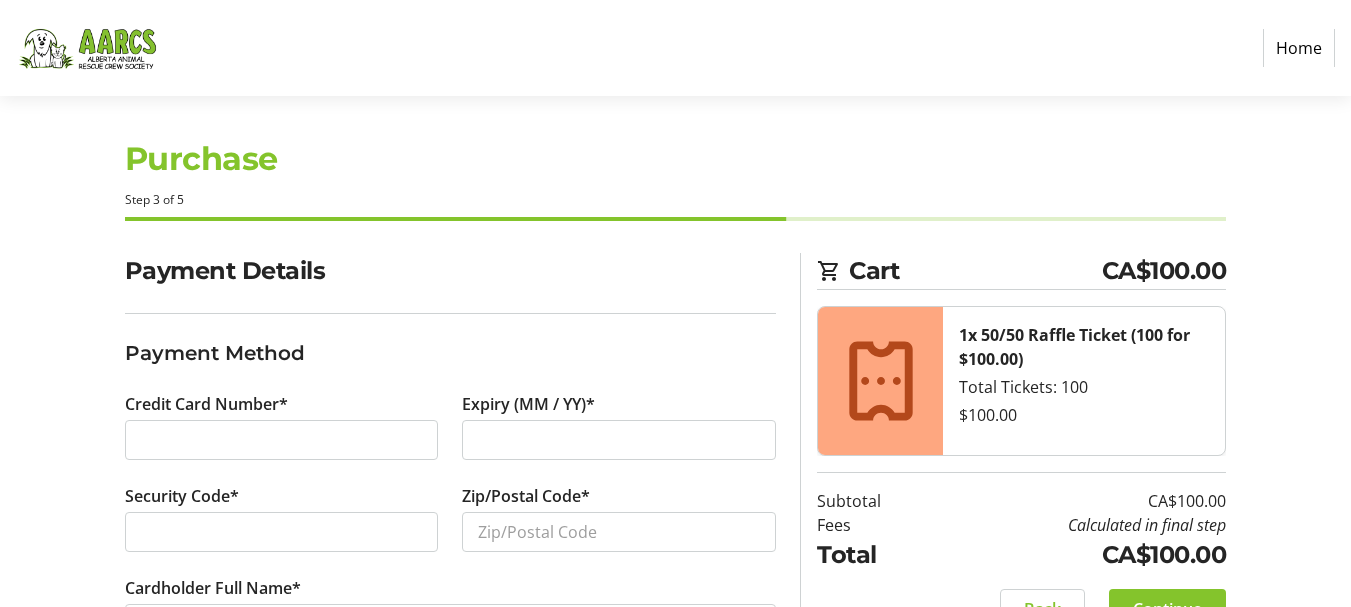 scroll, scrollTop: 0, scrollLeft: 0, axis: both 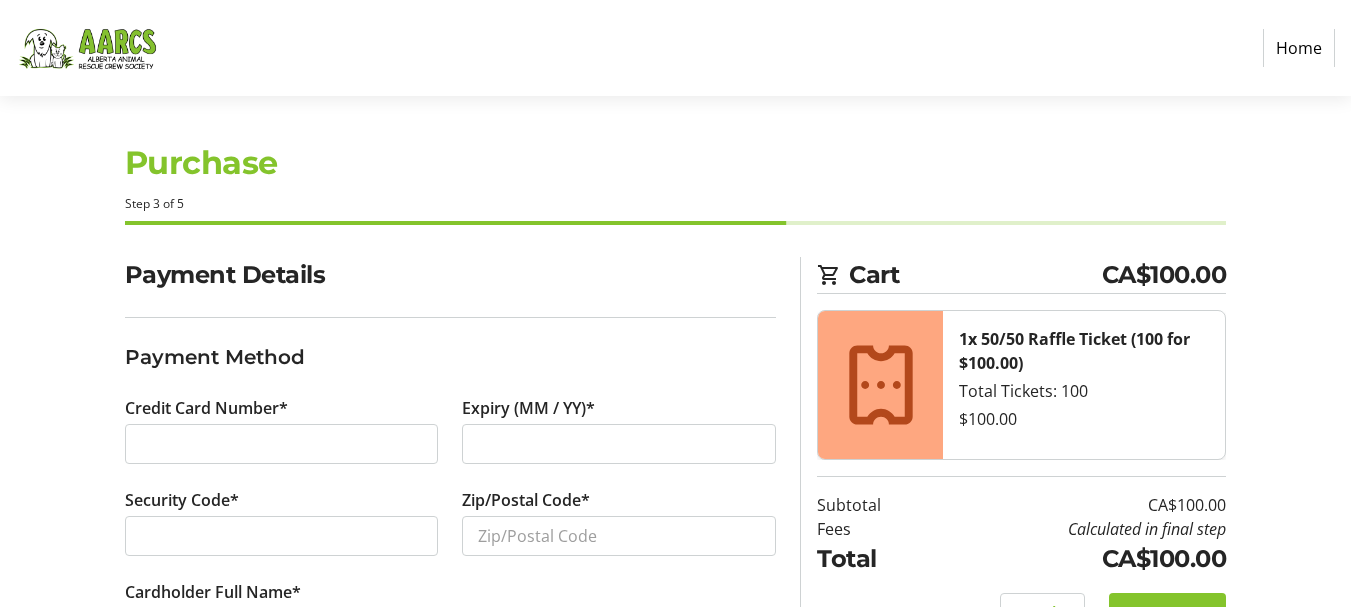 click at bounding box center (282, 536) 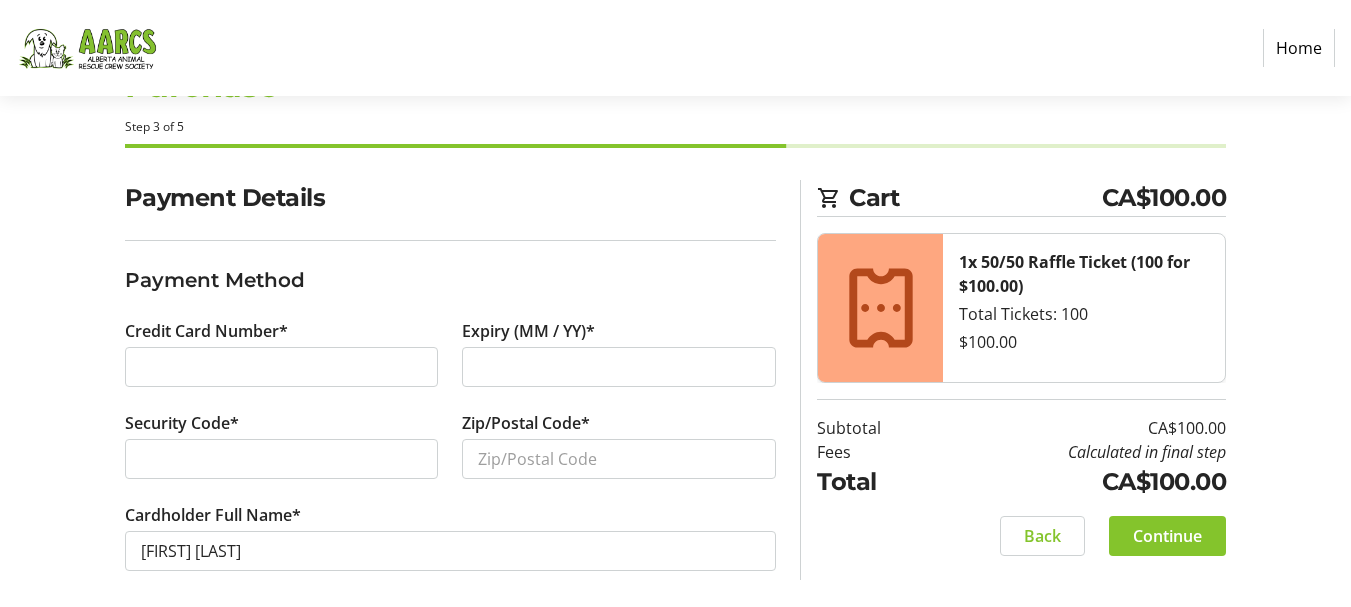 scroll, scrollTop: 94, scrollLeft: 0, axis: vertical 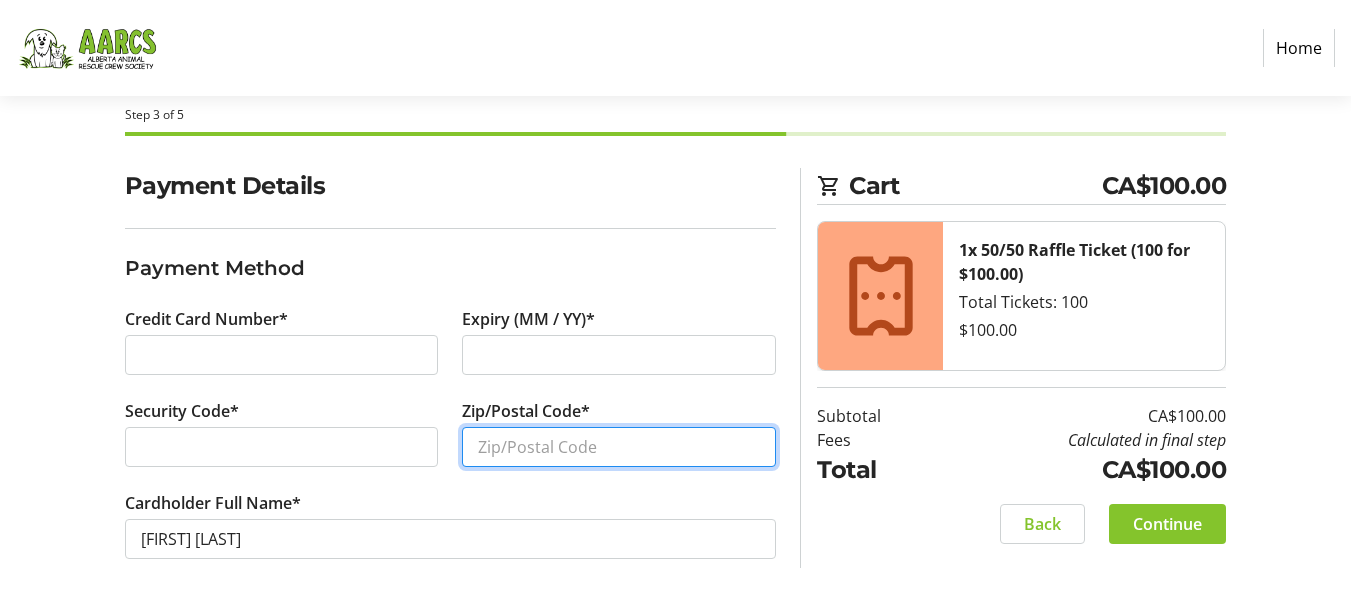 click on "Zip/Postal Code*" at bounding box center [619, 447] 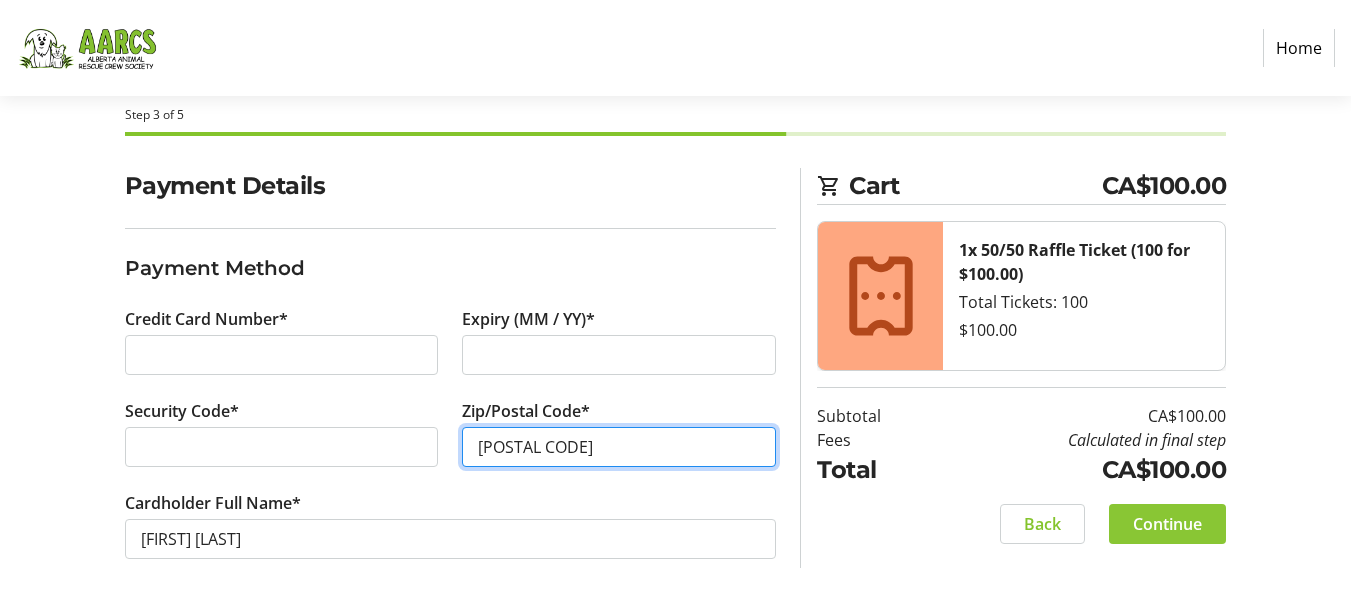 type on "[POSTAL CODE]" 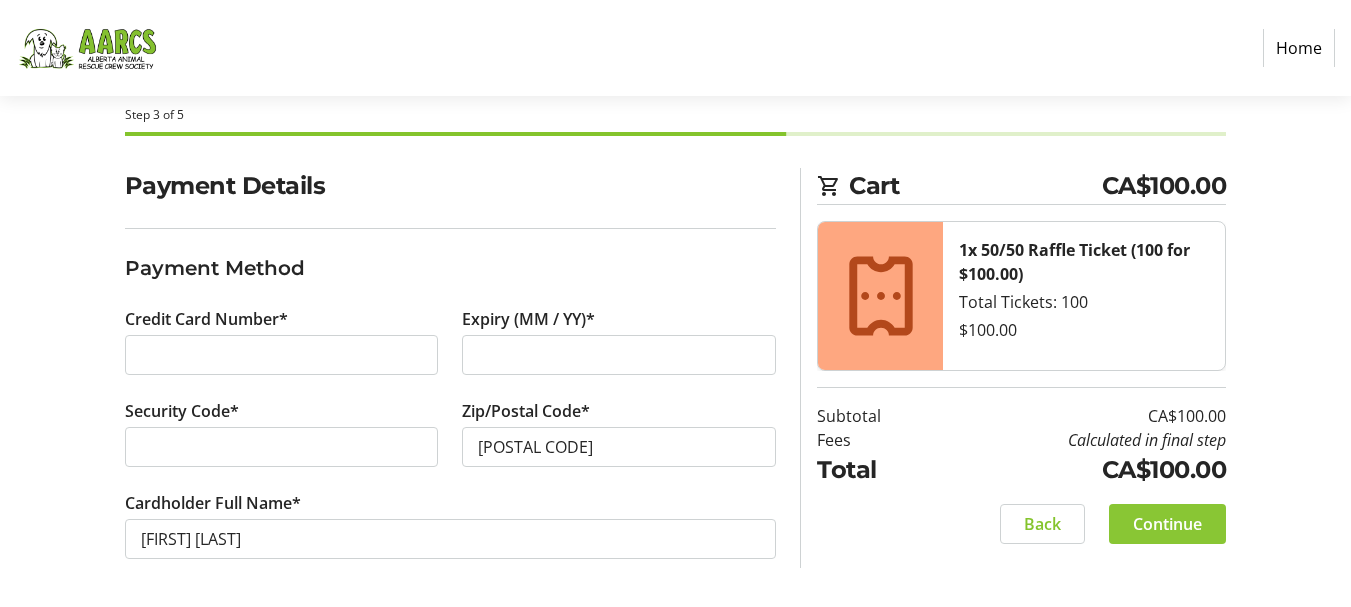 click on "Continue" 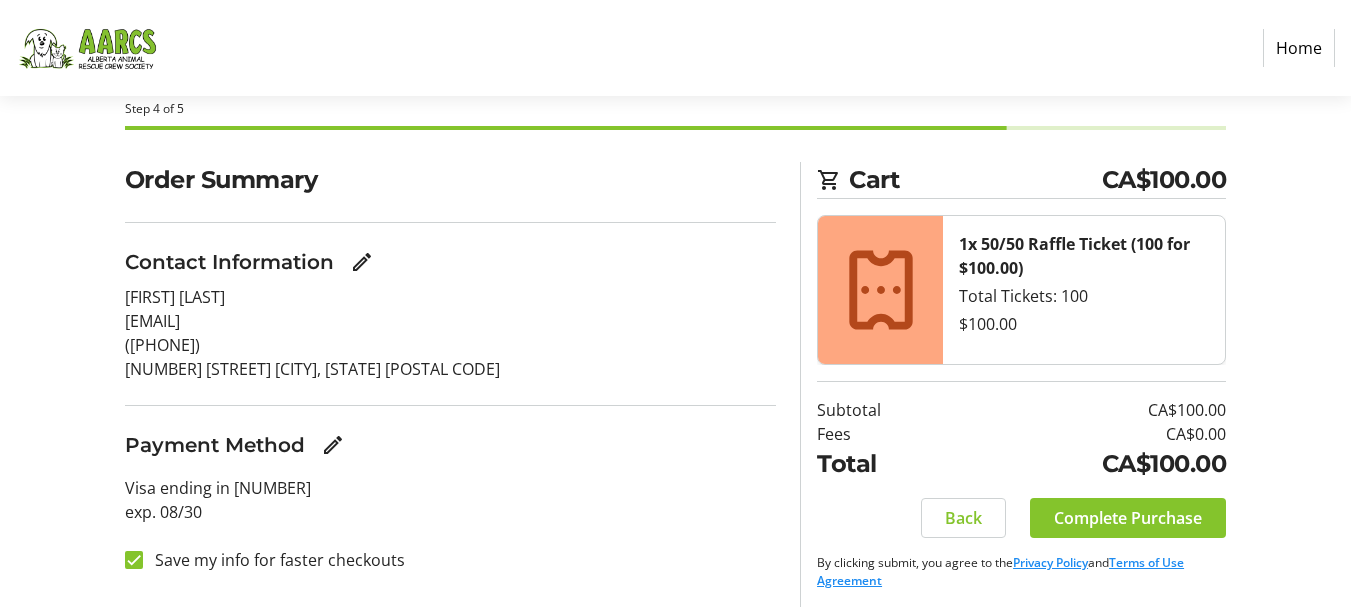 scroll, scrollTop: 107, scrollLeft: 0, axis: vertical 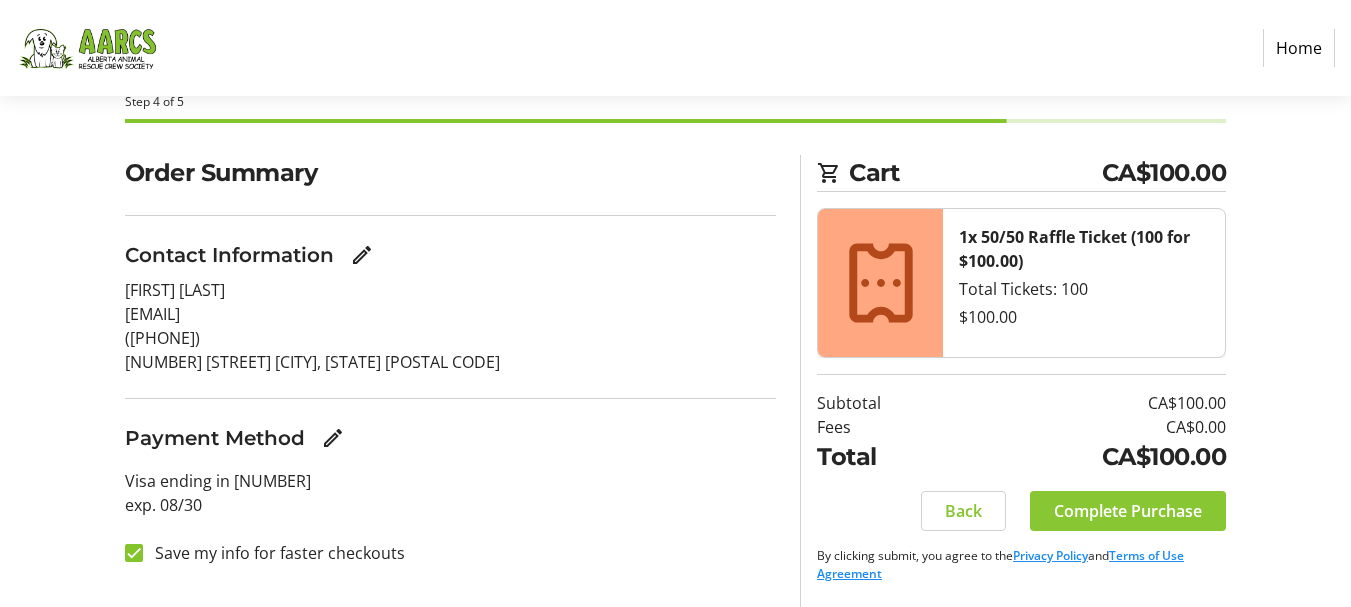 click on "Complete Purchase" 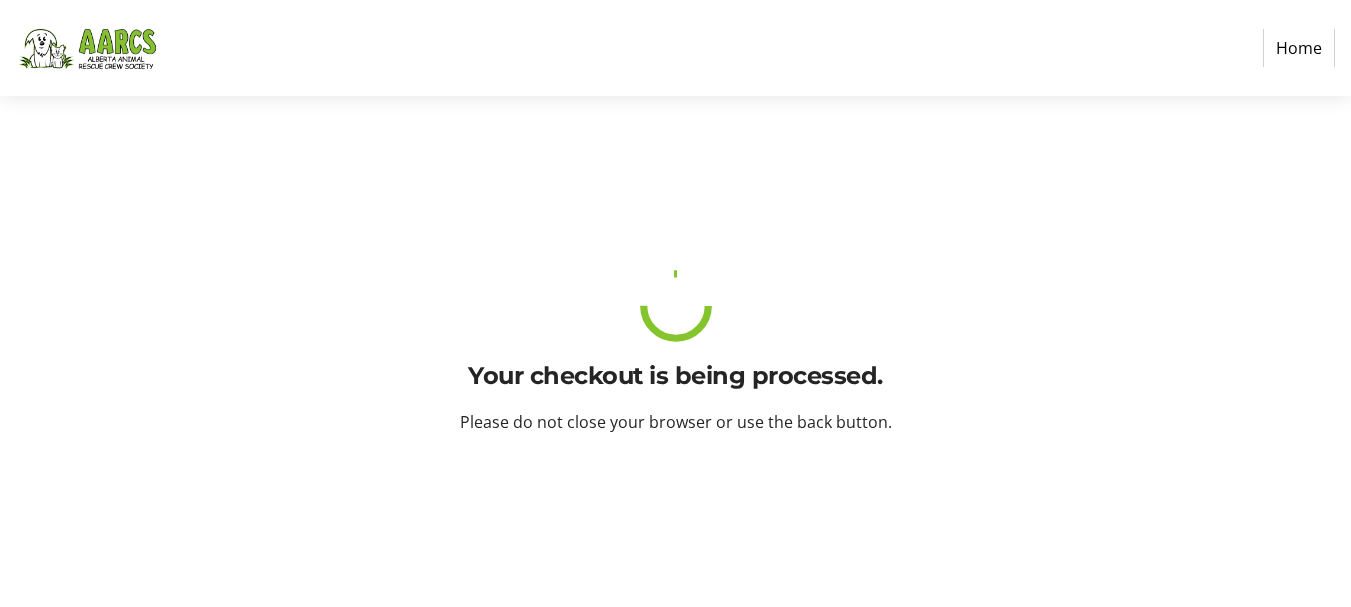 scroll, scrollTop: 0, scrollLeft: 0, axis: both 